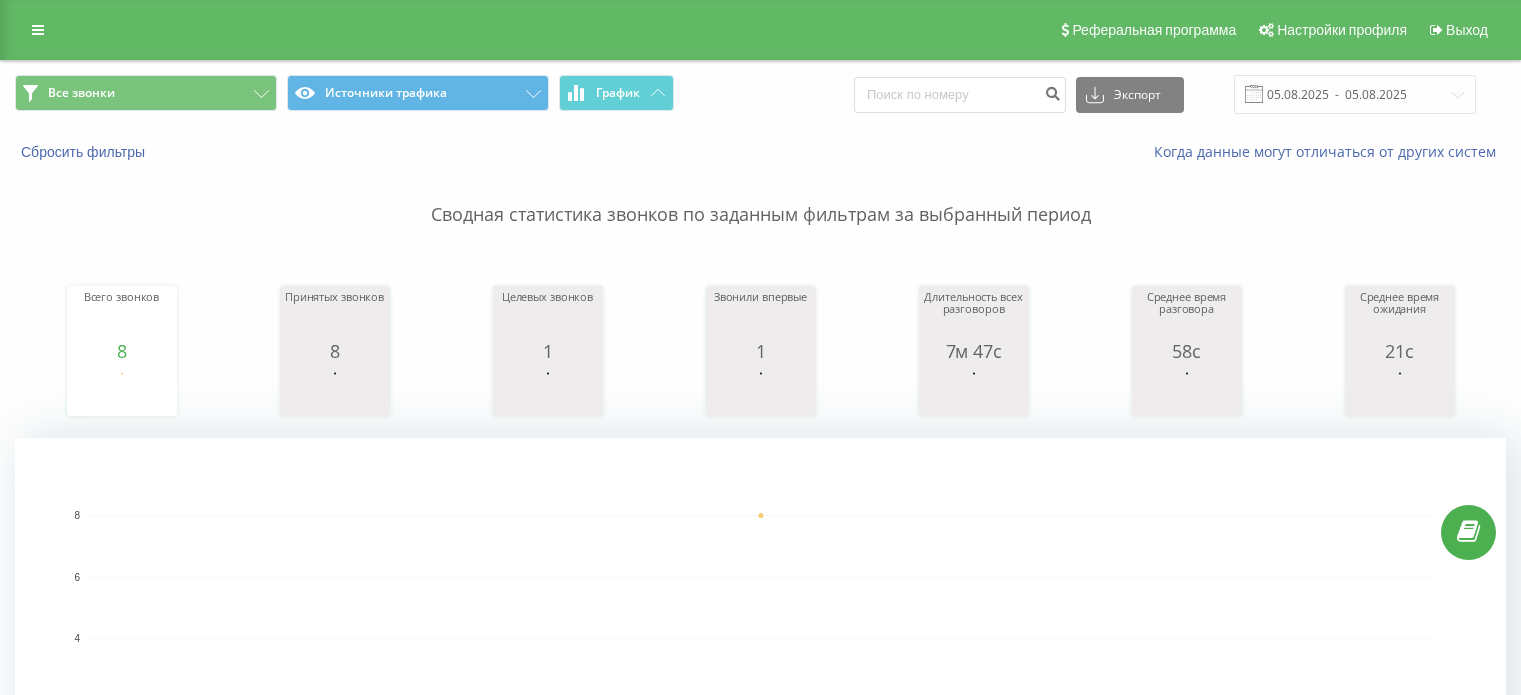 scroll, scrollTop: 0, scrollLeft: 0, axis: both 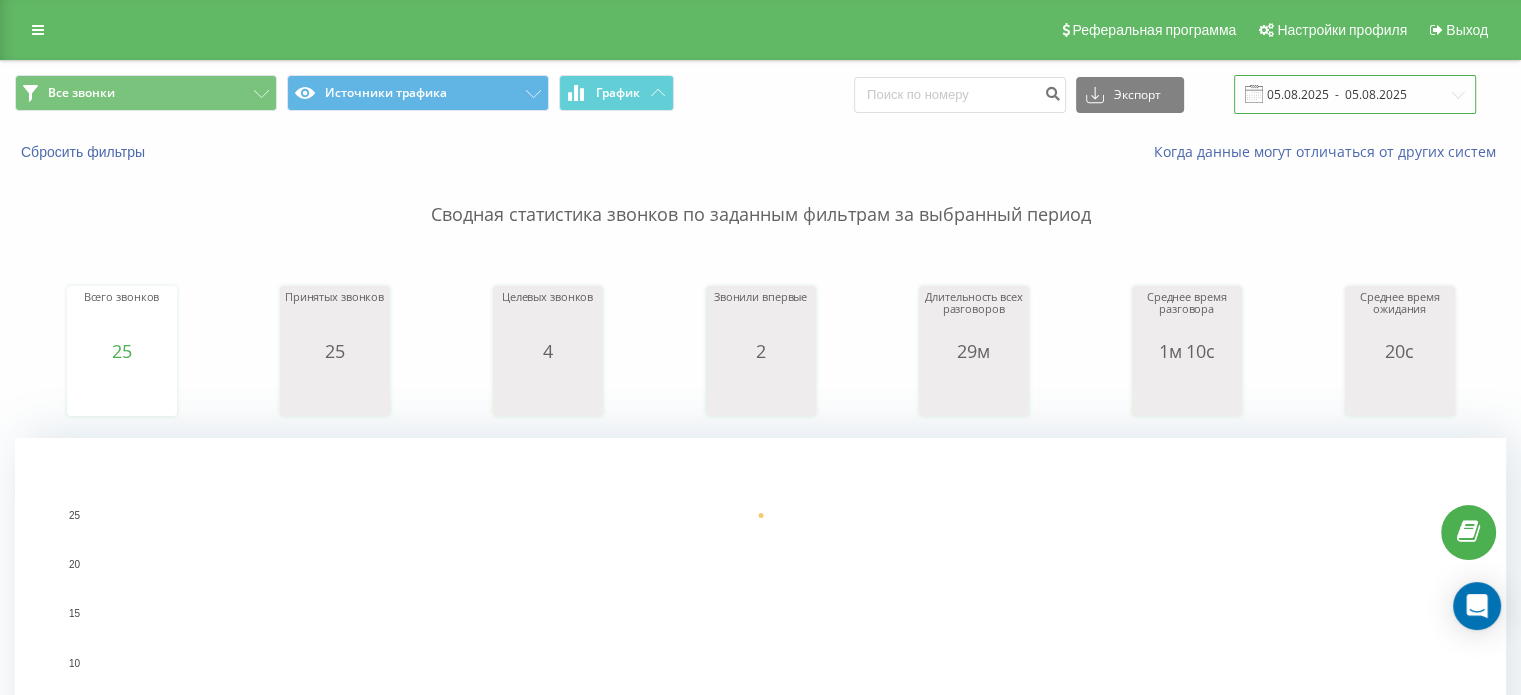 click on "05.08.2025  -  05.08.2025" at bounding box center (1355, 94) 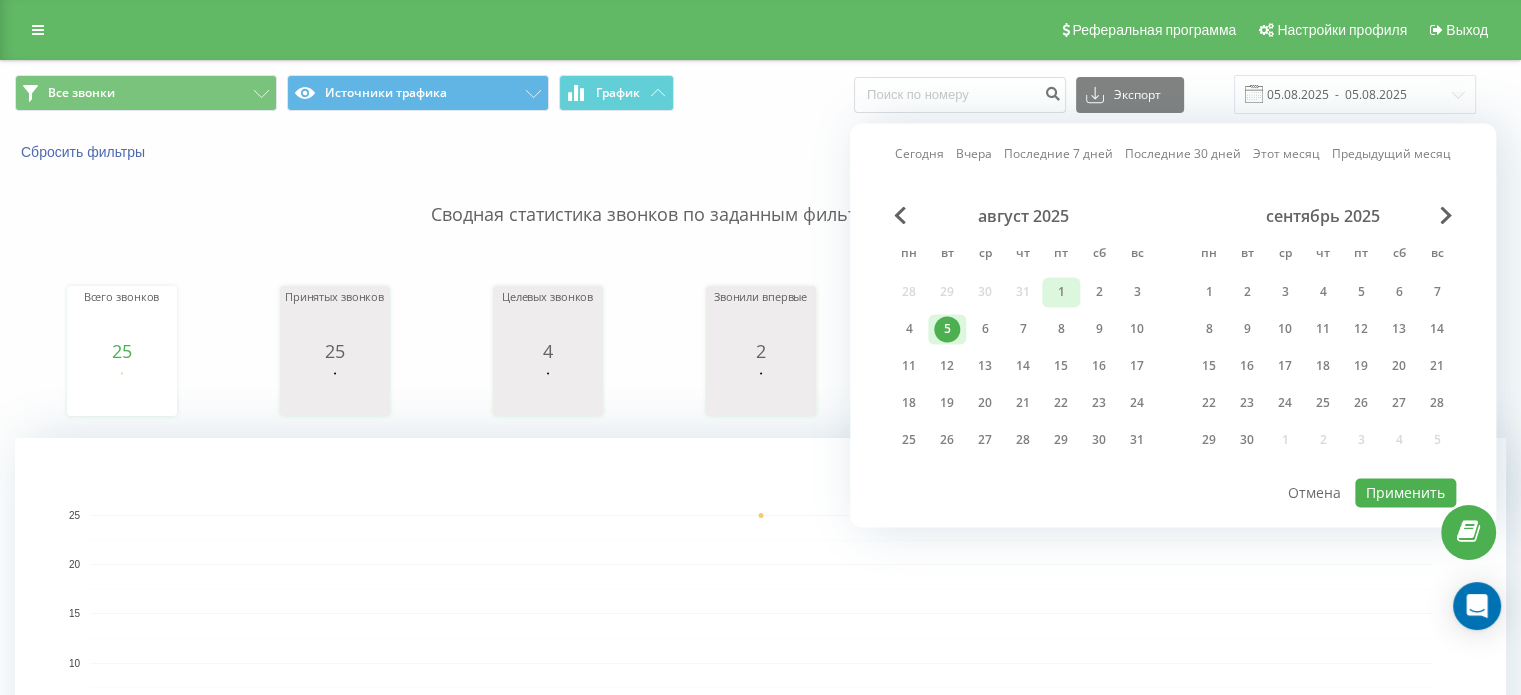 click on "1" at bounding box center (1061, 292) 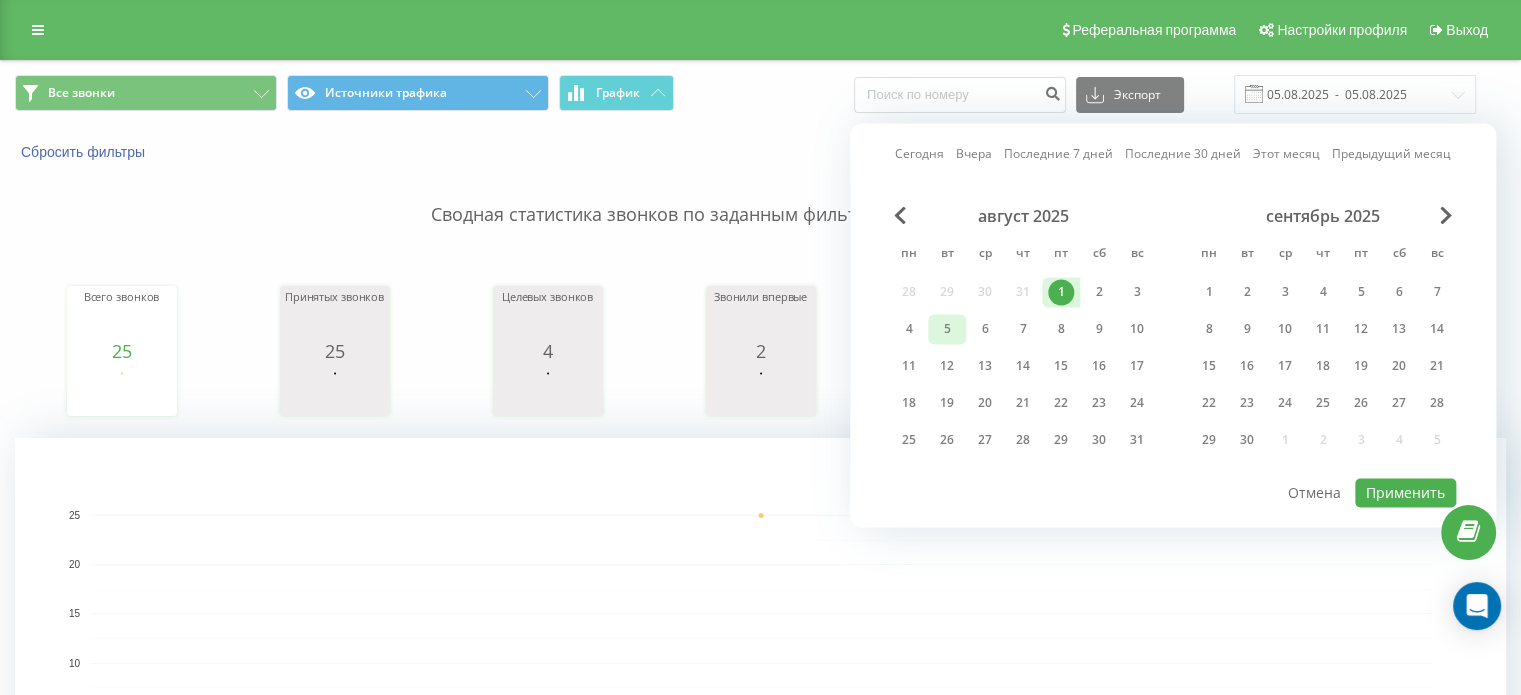 click on "5" at bounding box center (947, 329) 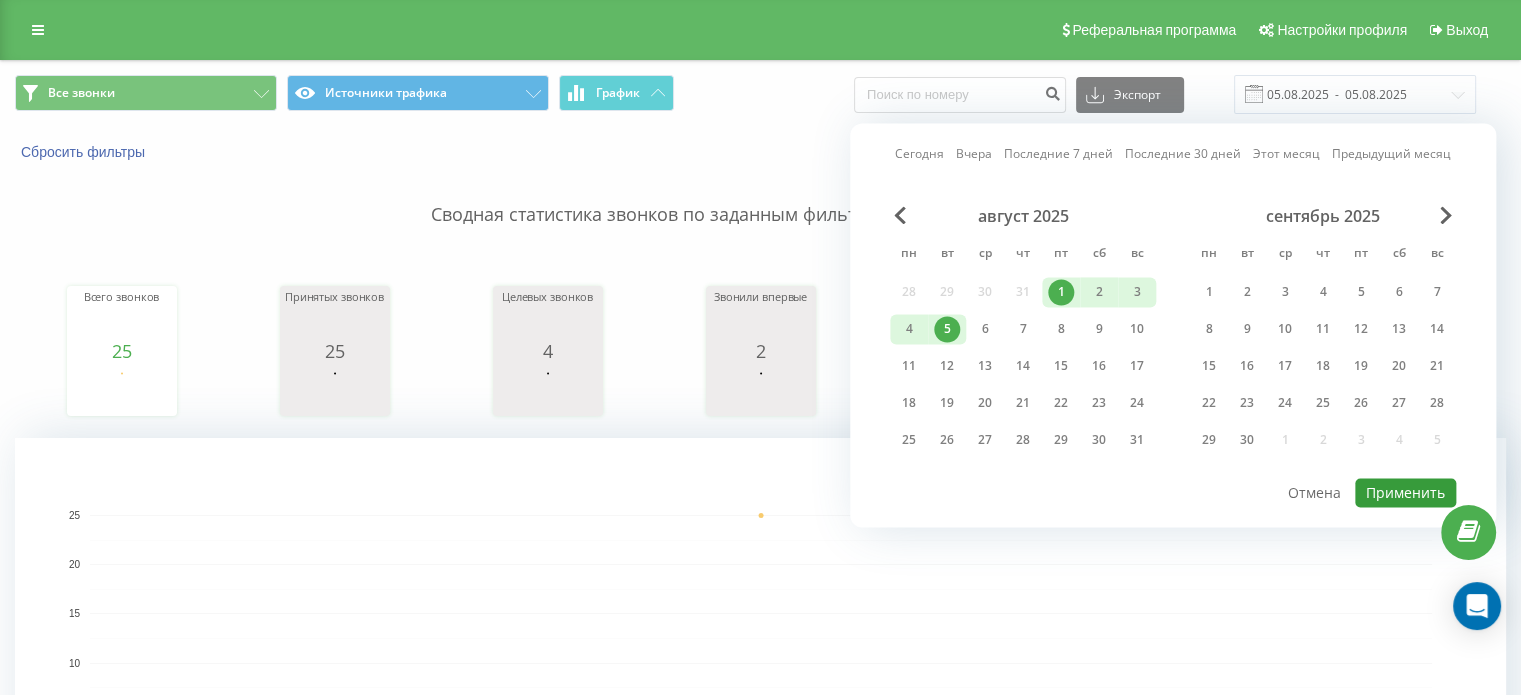 click on "Применить" at bounding box center [1405, 492] 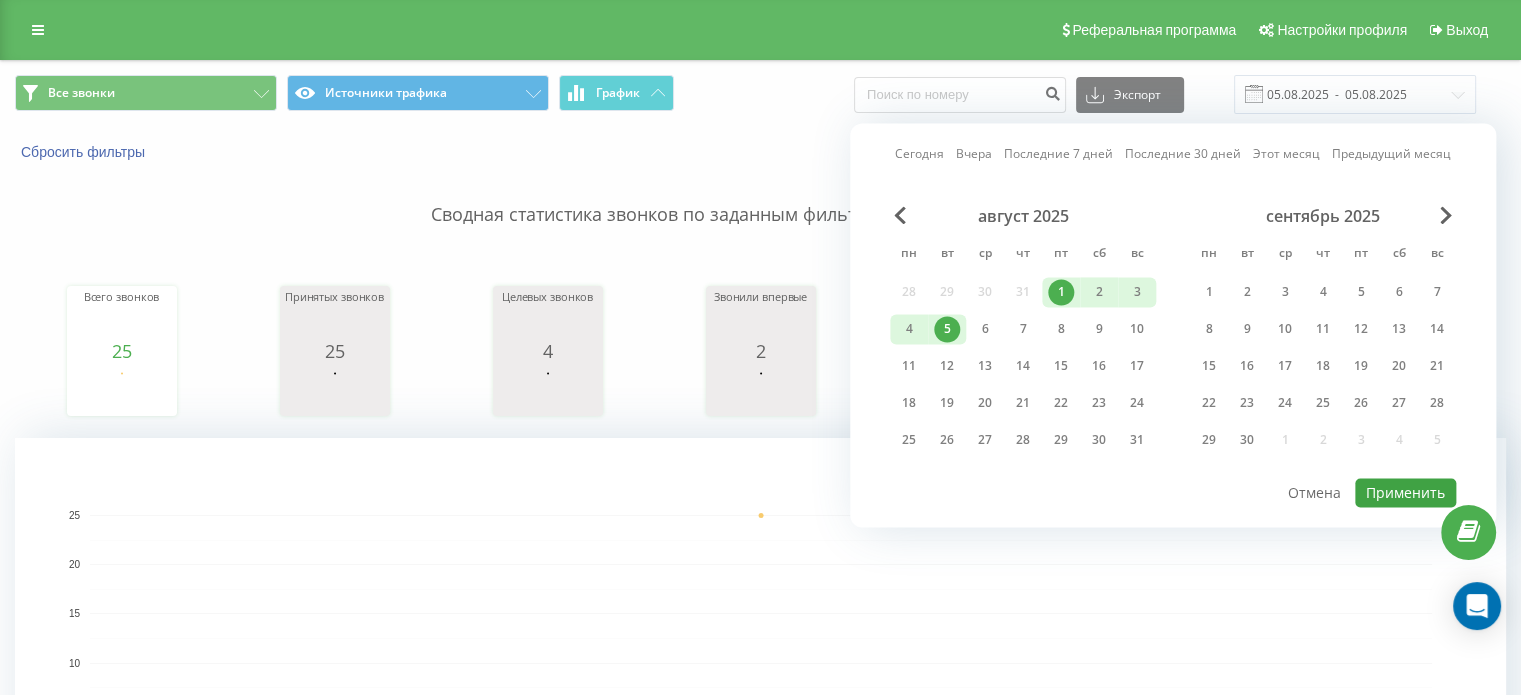 type on "01.08.2025  -  05.08.2025" 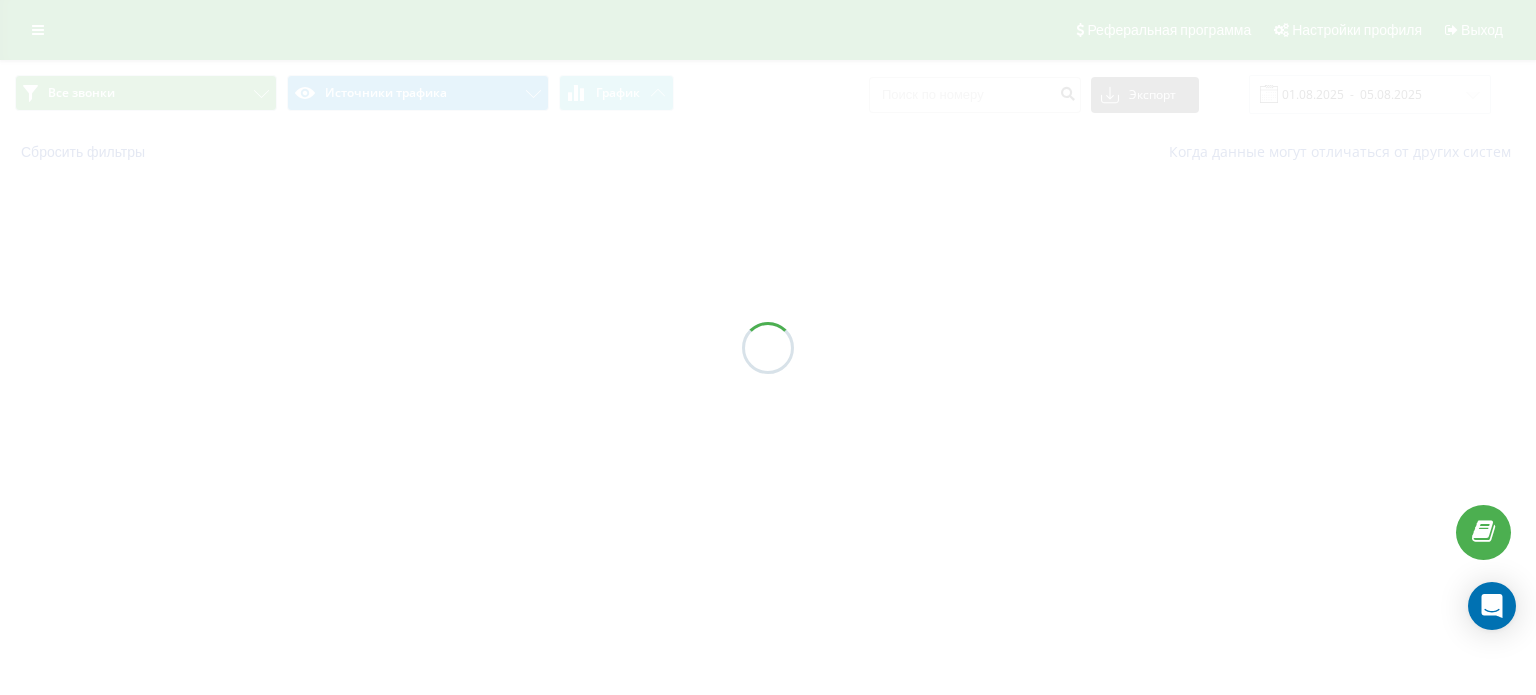 scroll, scrollTop: 0, scrollLeft: 0, axis: both 